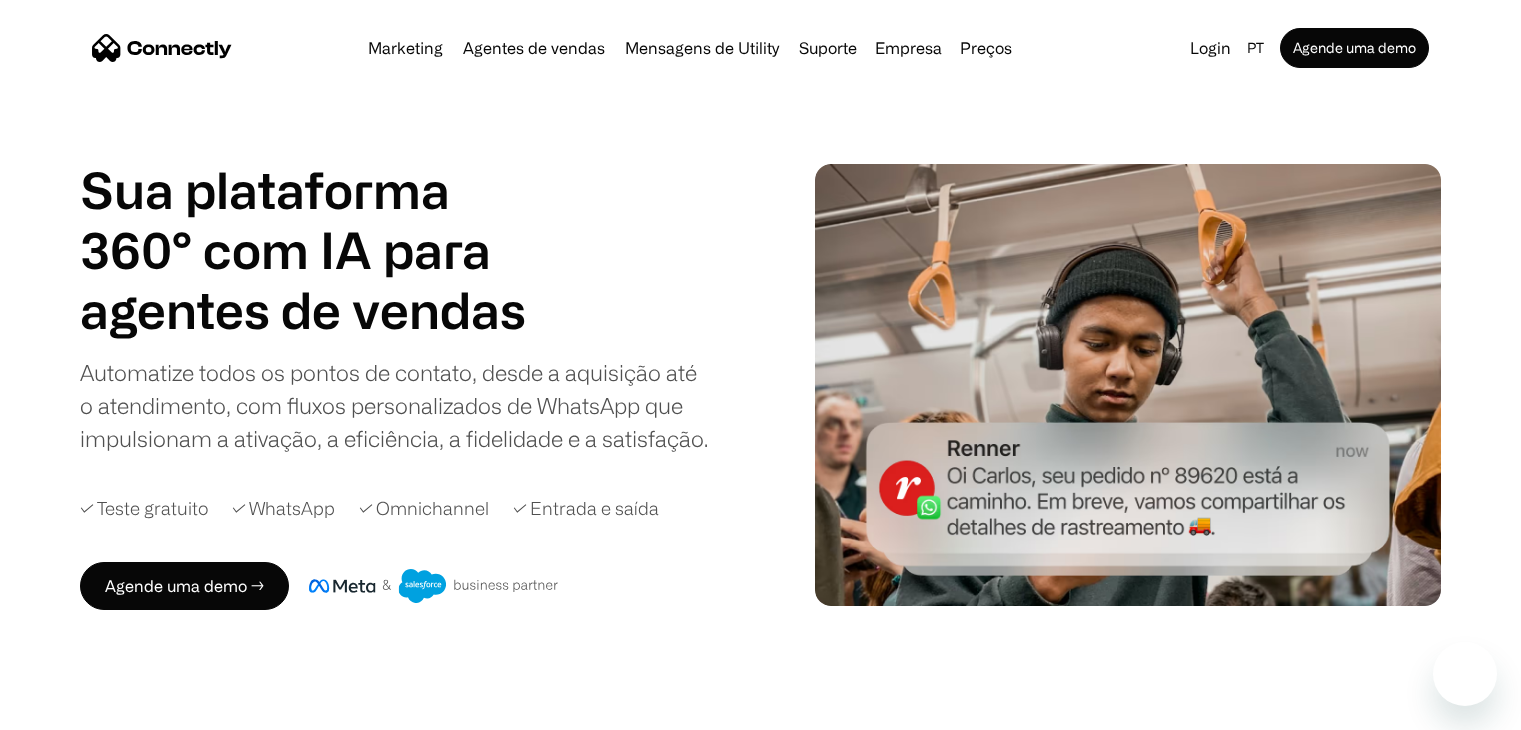 scroll, scrollTop: 0, scrollLeft: 0, axis: both 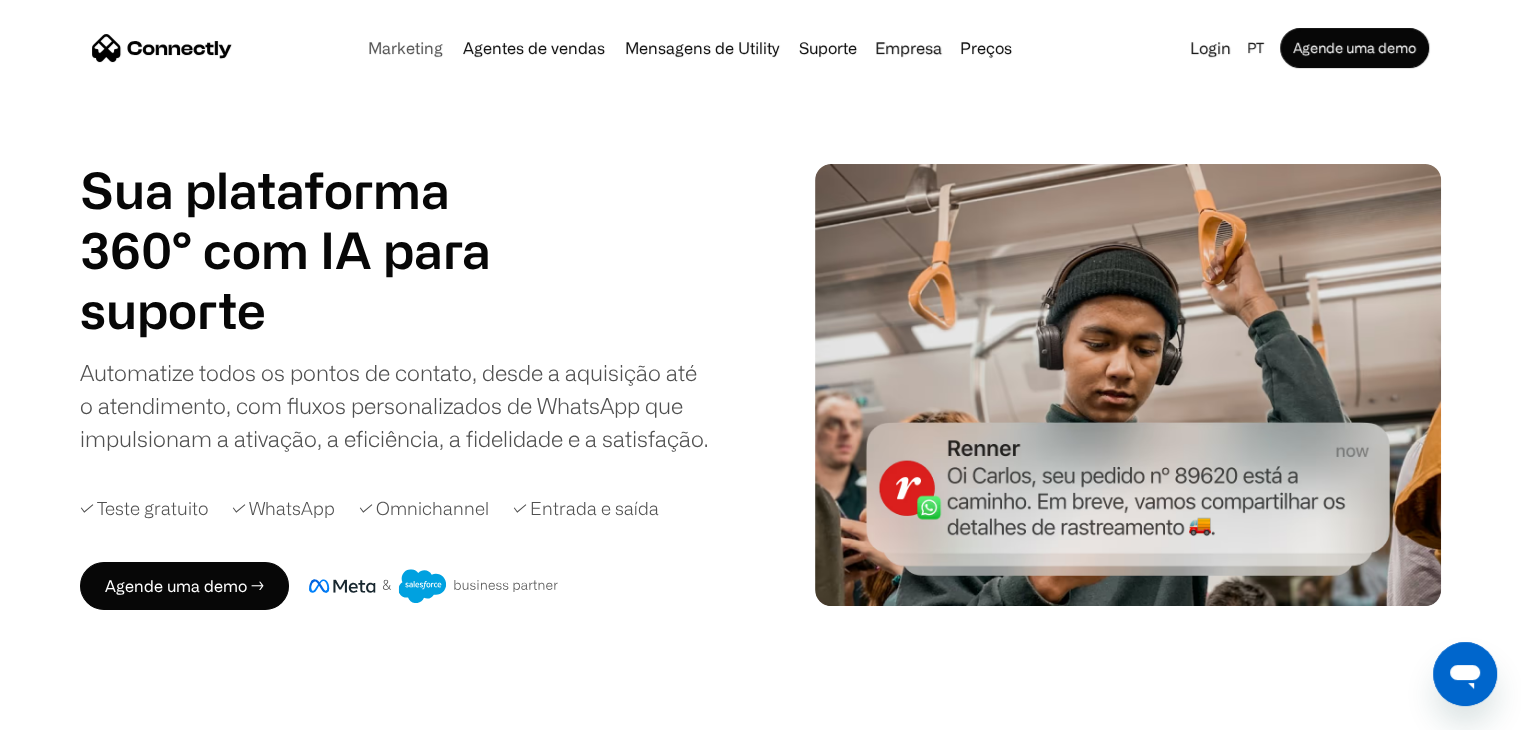click on "Marketing" at bounding box center [405, 48] 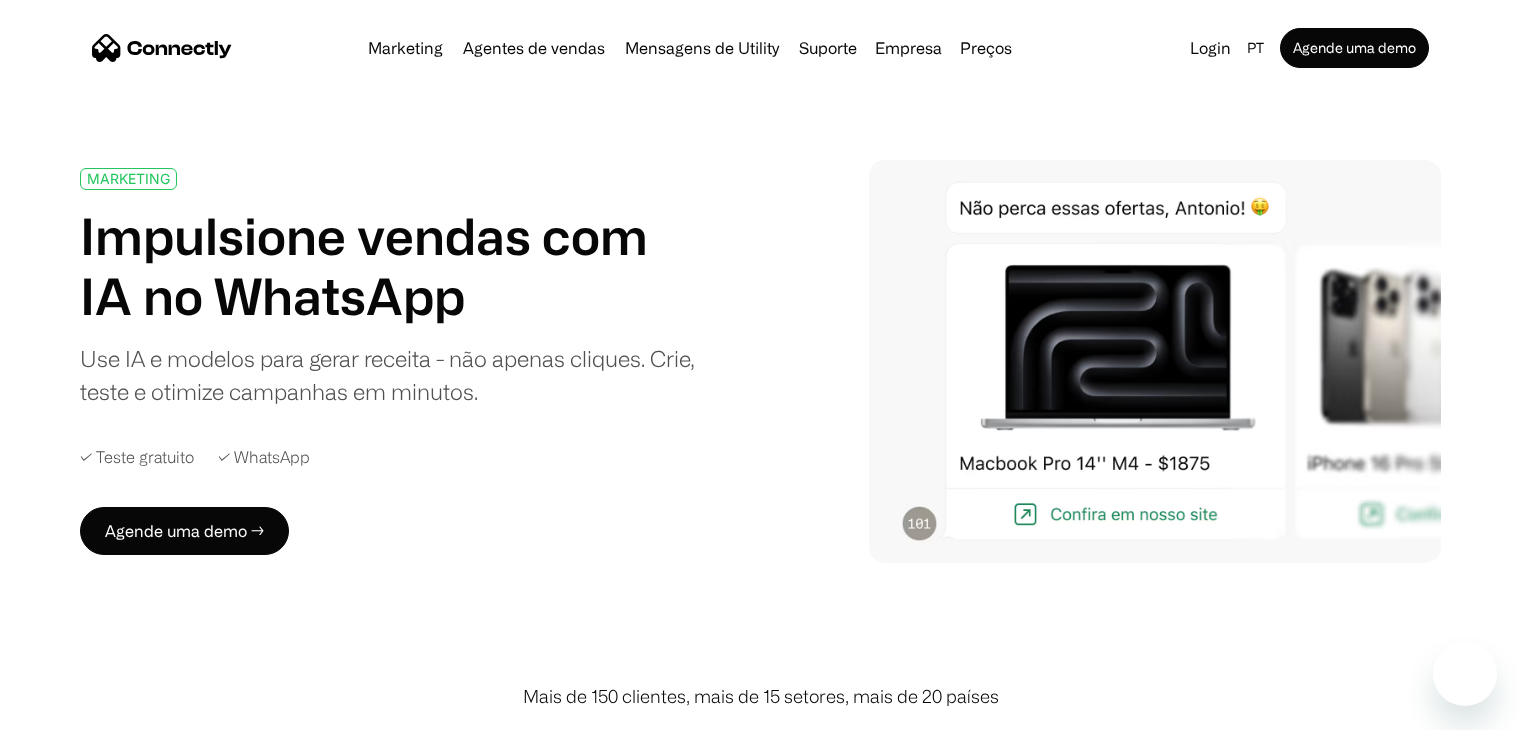 scroll, scrollTop: 0, scrollLeft: 0, axis: both 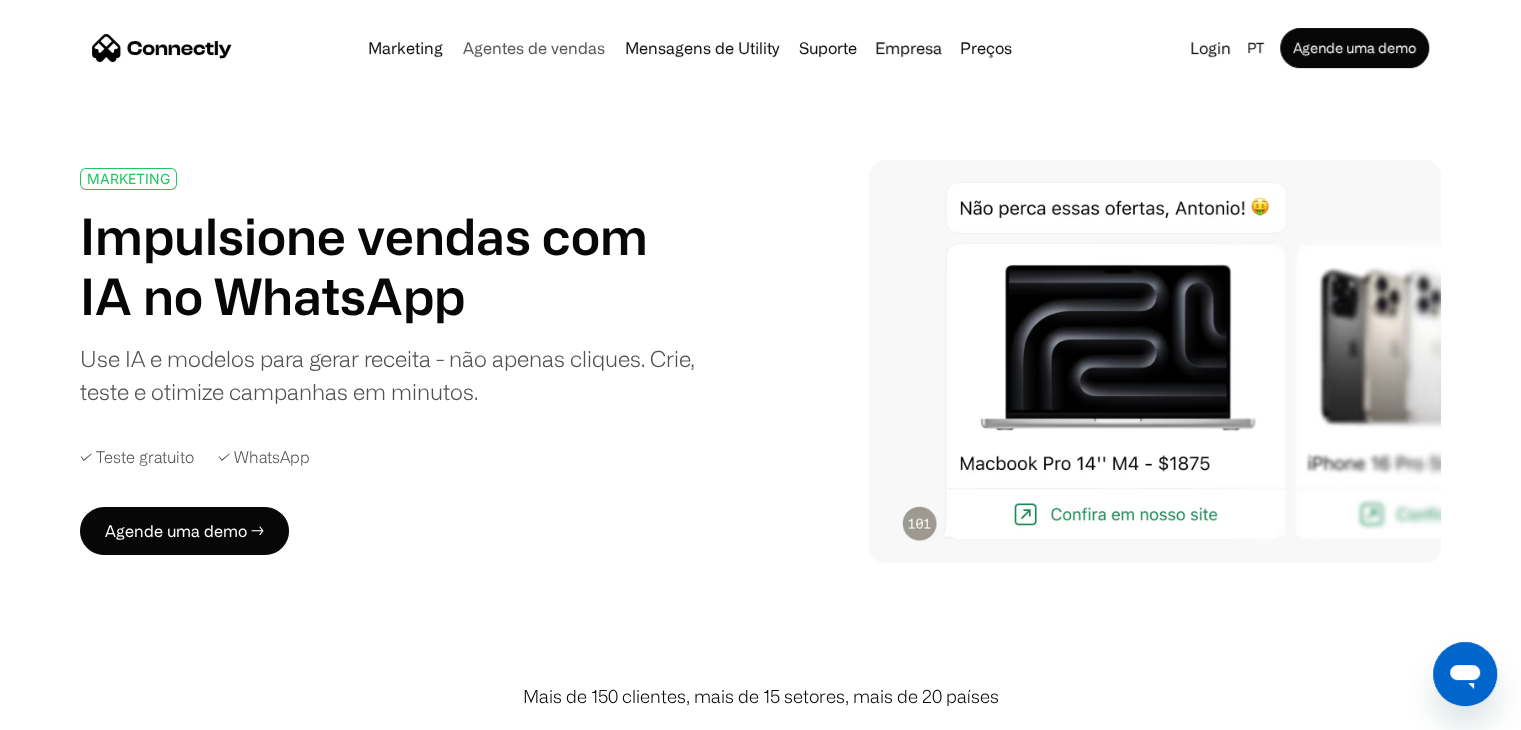 click on "Agentes de vendas" at bounding box center (534, 48) 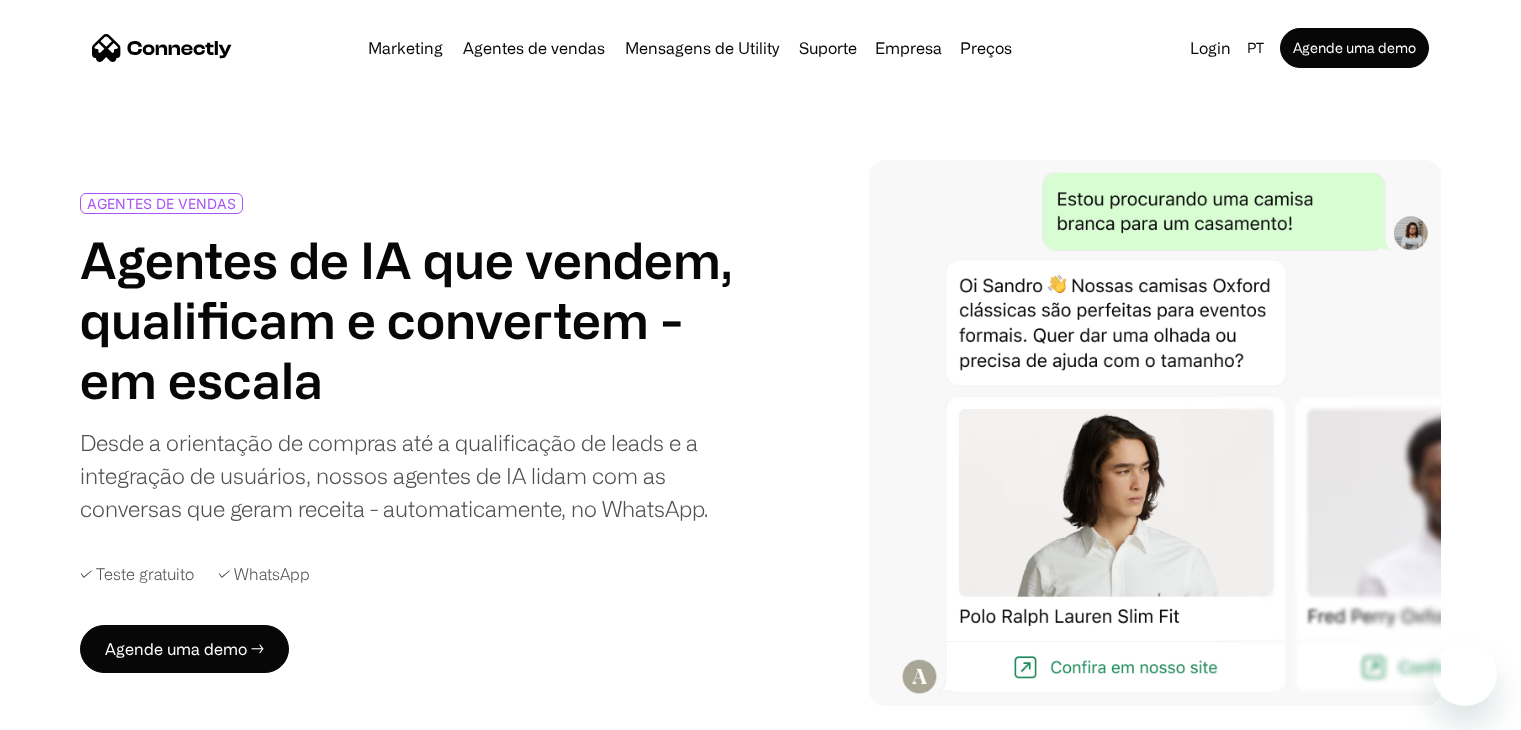 scroll, scrollTop: 0, scrollLeft: 0, axis: both 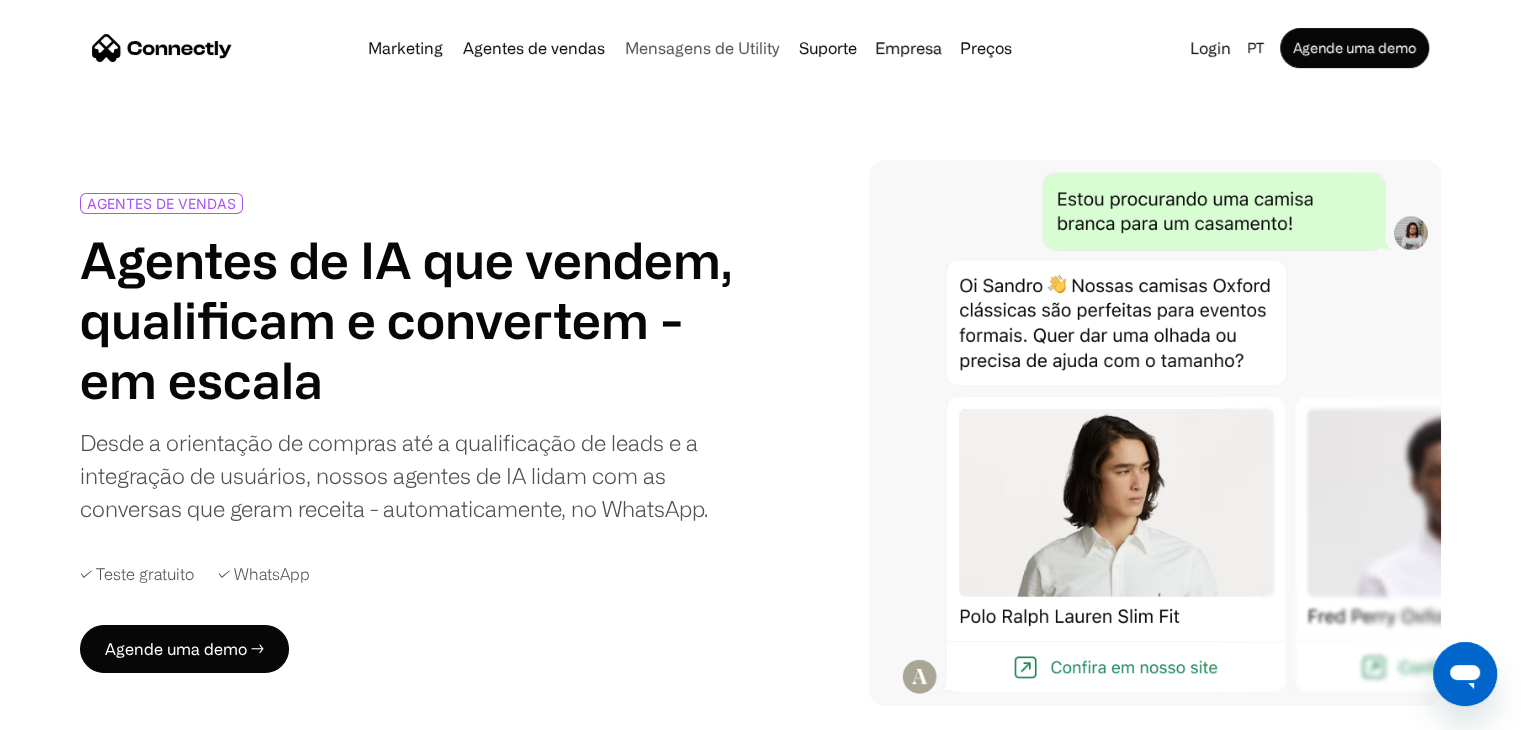 click on "Mensagens de Utility" at bounding box center (702, 48) 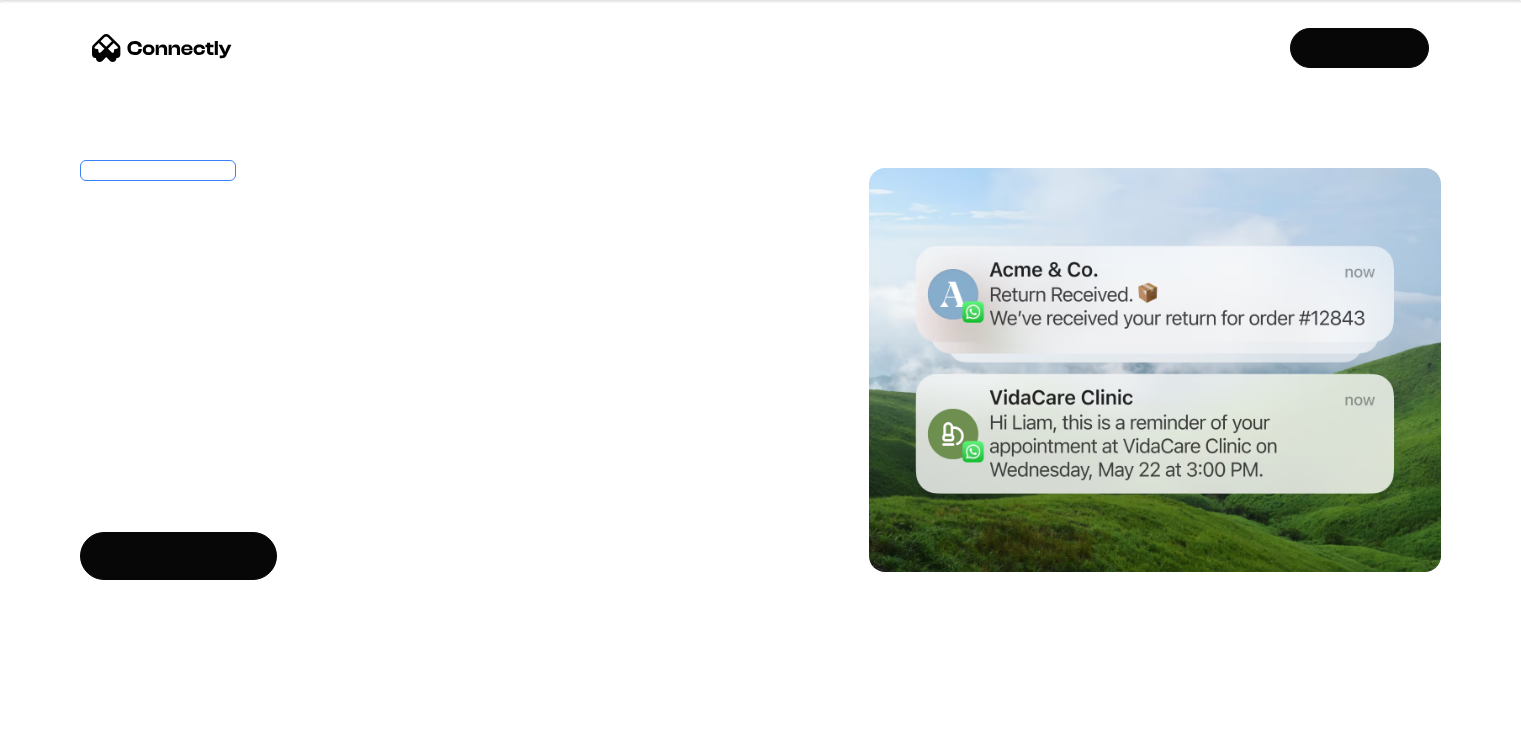 scroll, scrollTop: 0, scrollLeft: 0, axis: both 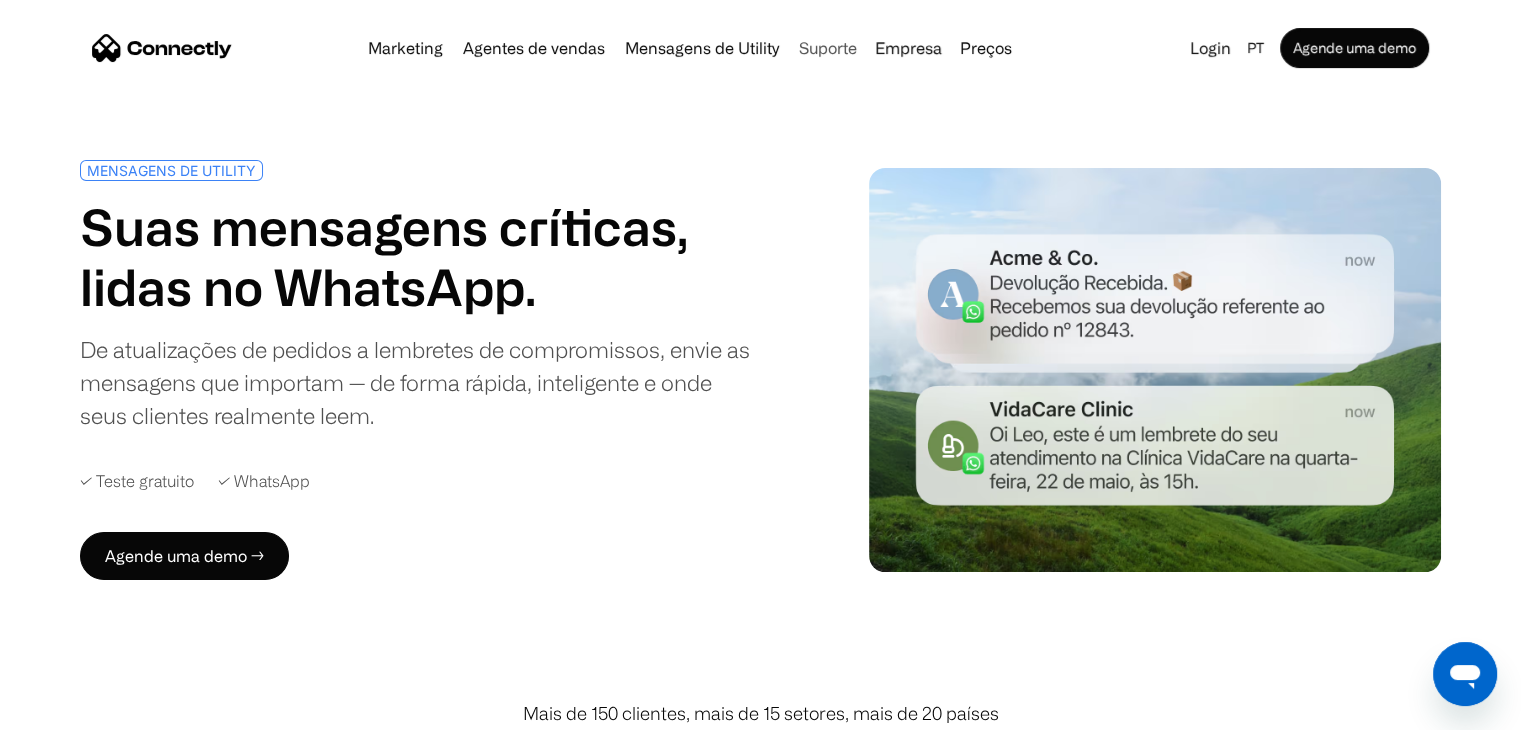 click on "Suporte" at bounding box center [828, 48] 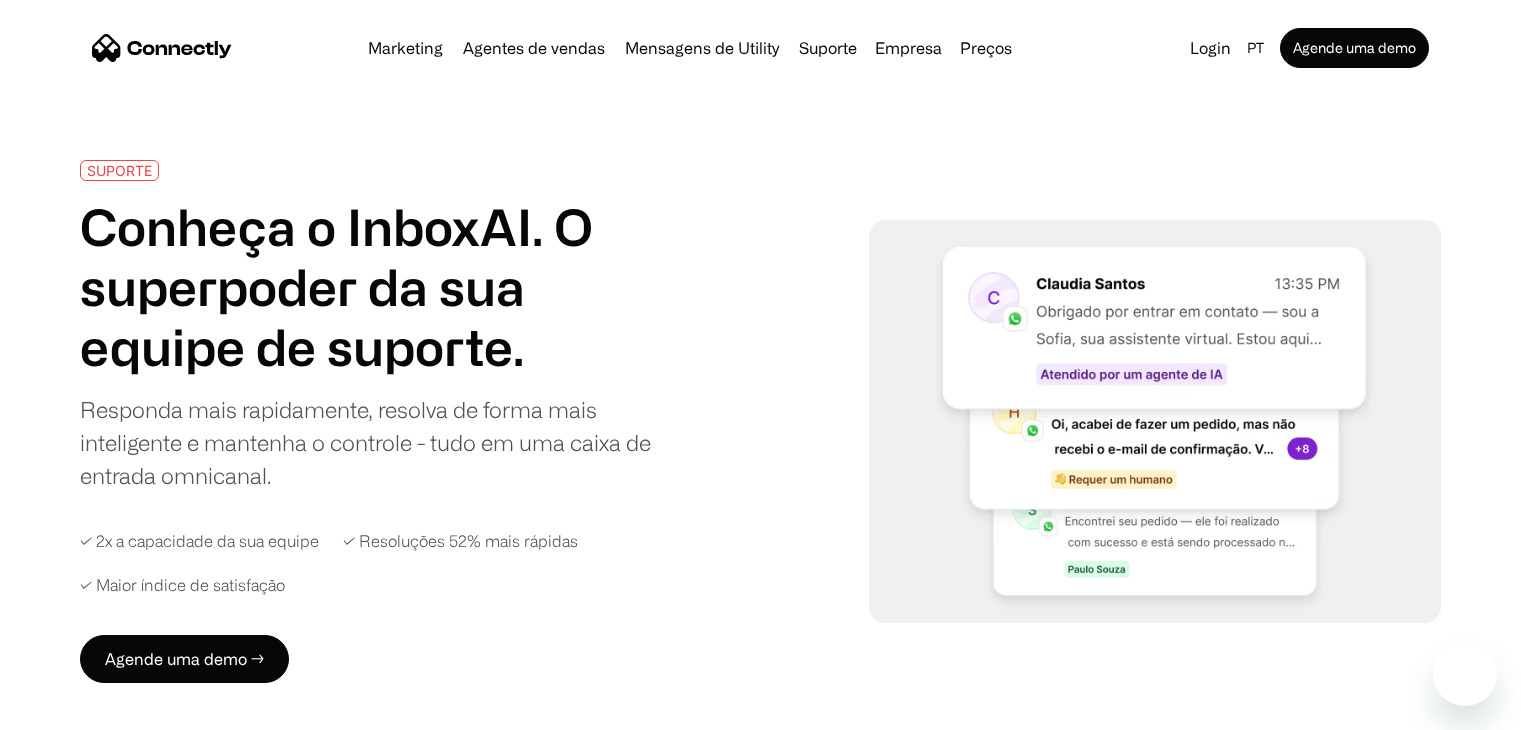 scroll, scrollTop: 0, scrollLeft: 0, axis: both 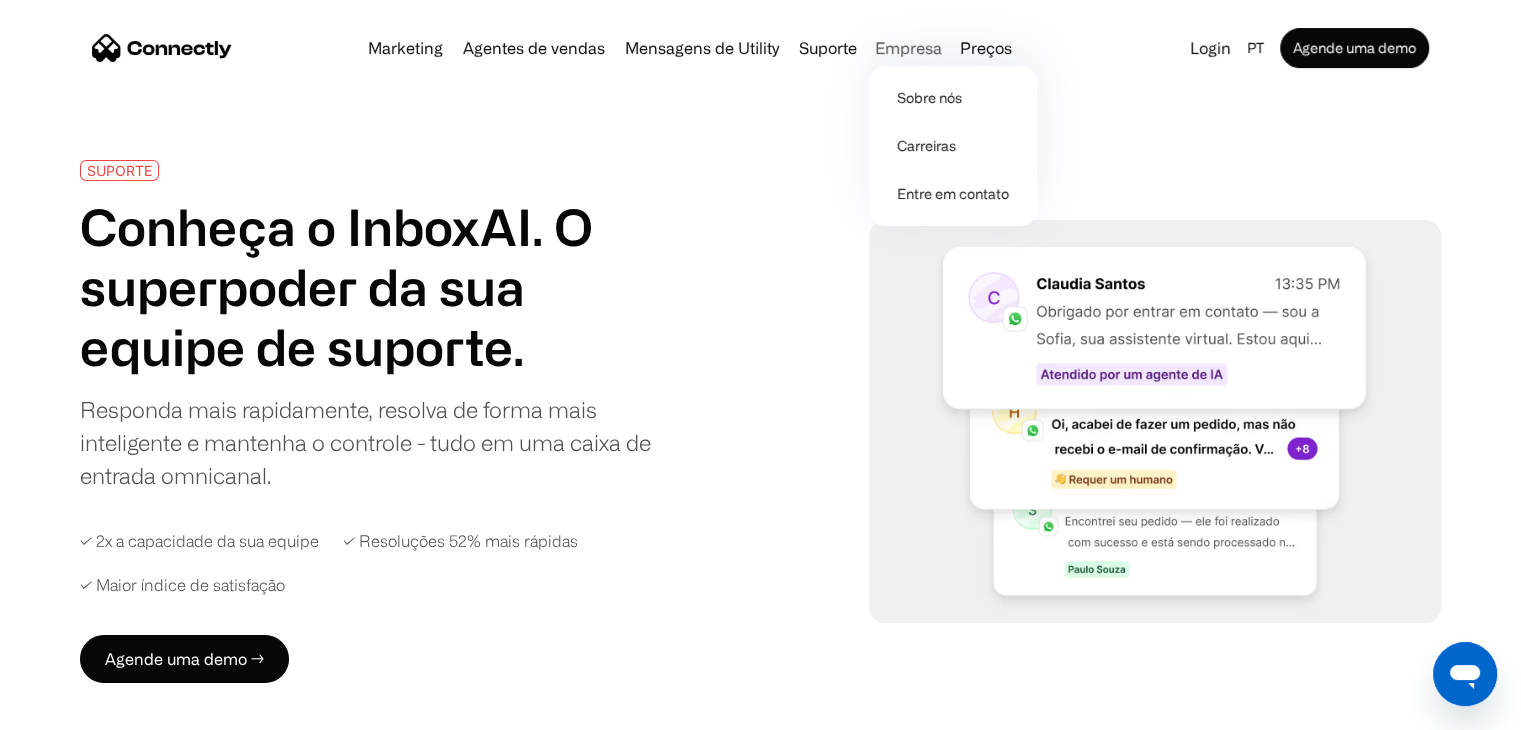 click on "Empresa" at bounding box center (908, 48) 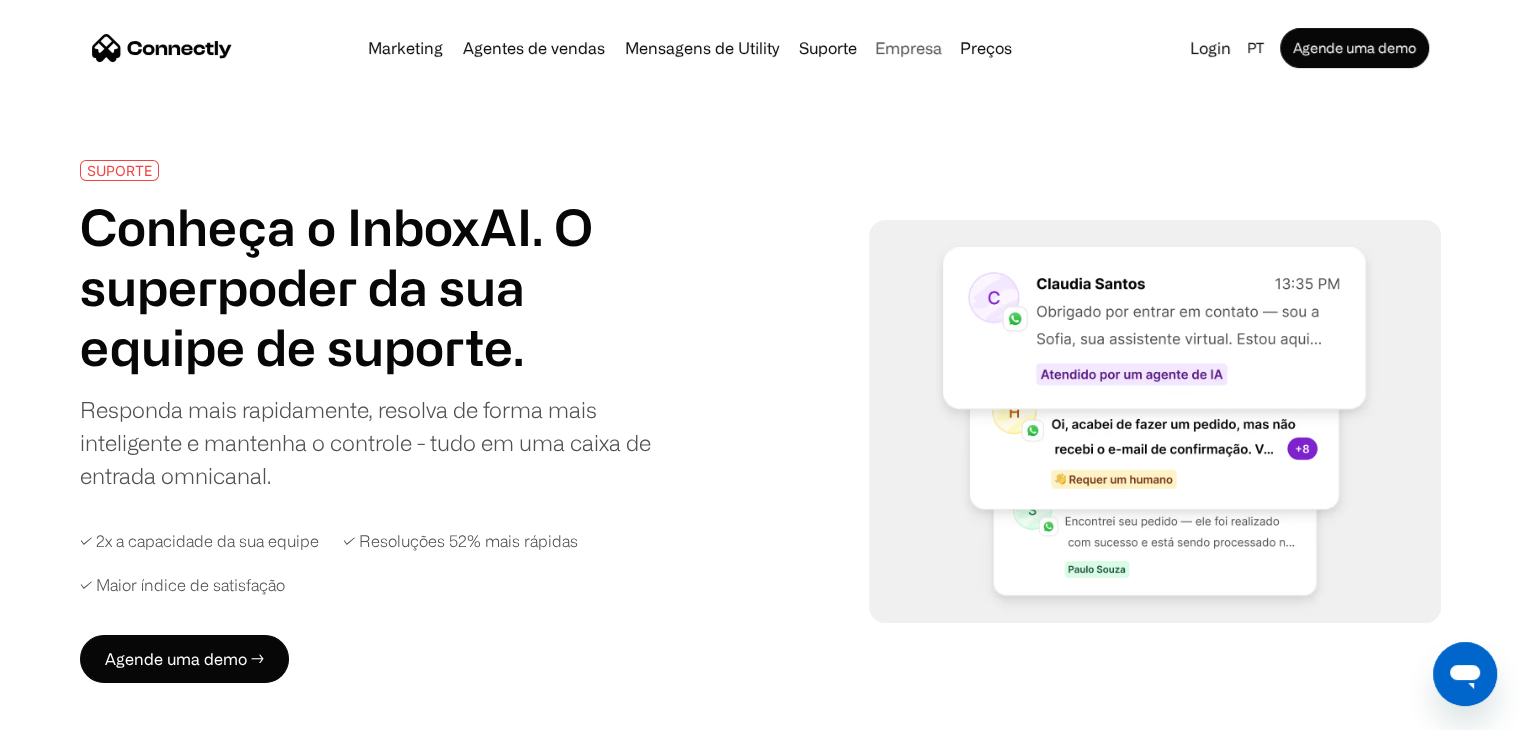 click on "Empresa" at bounding box center [908, 48] 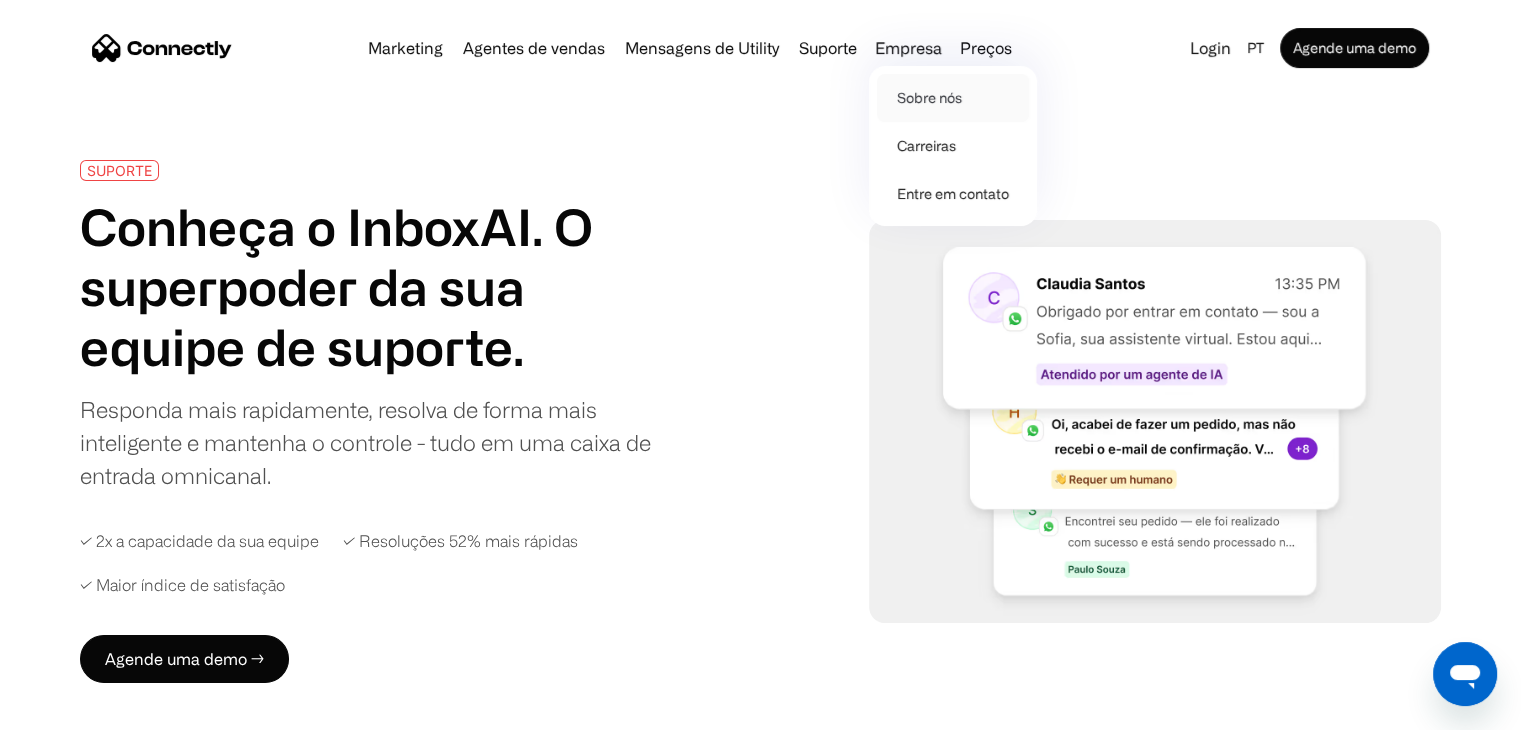 click on "Sobre nós" at bounding box center [953, 98] 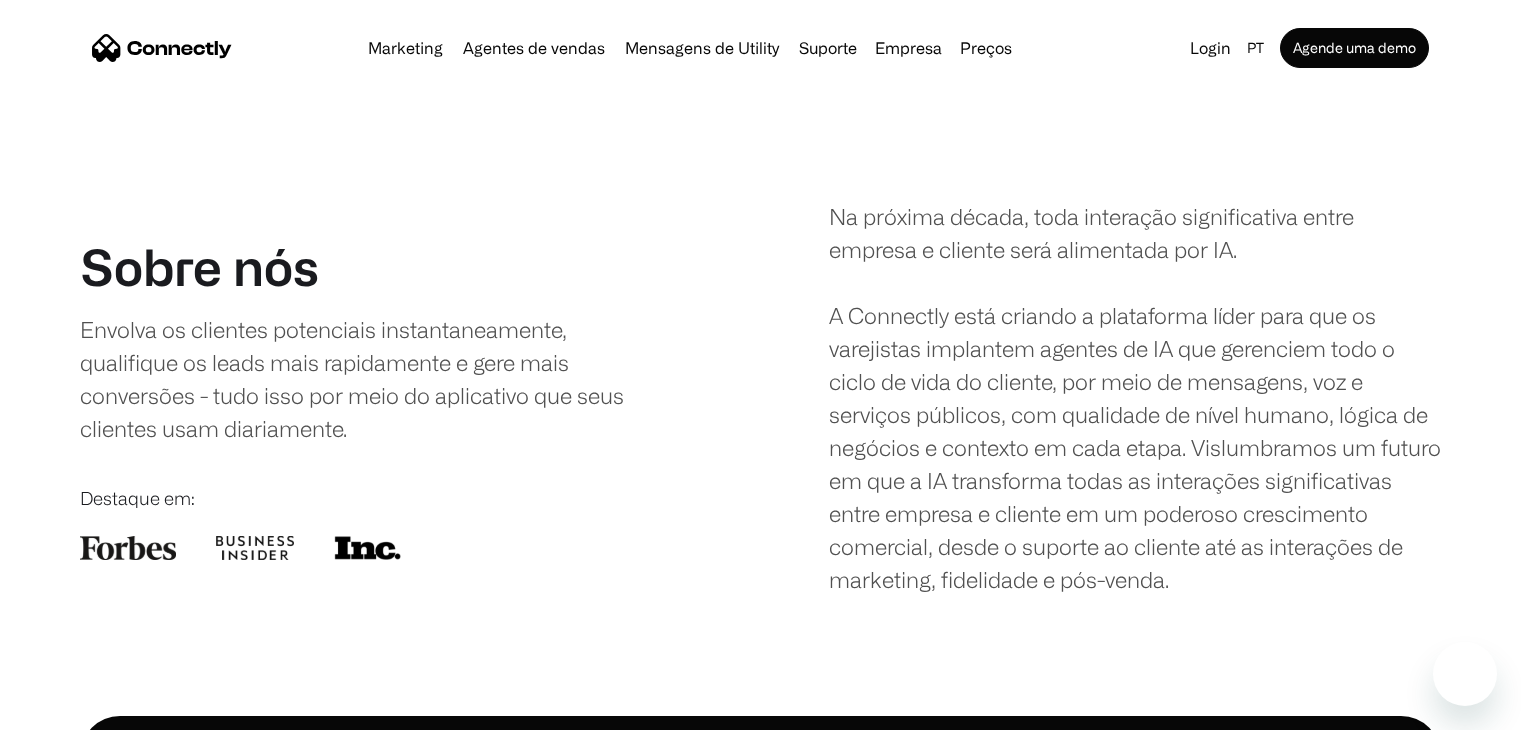 scroll, scrollTop: 0, scrollLeft: 0, axis: both 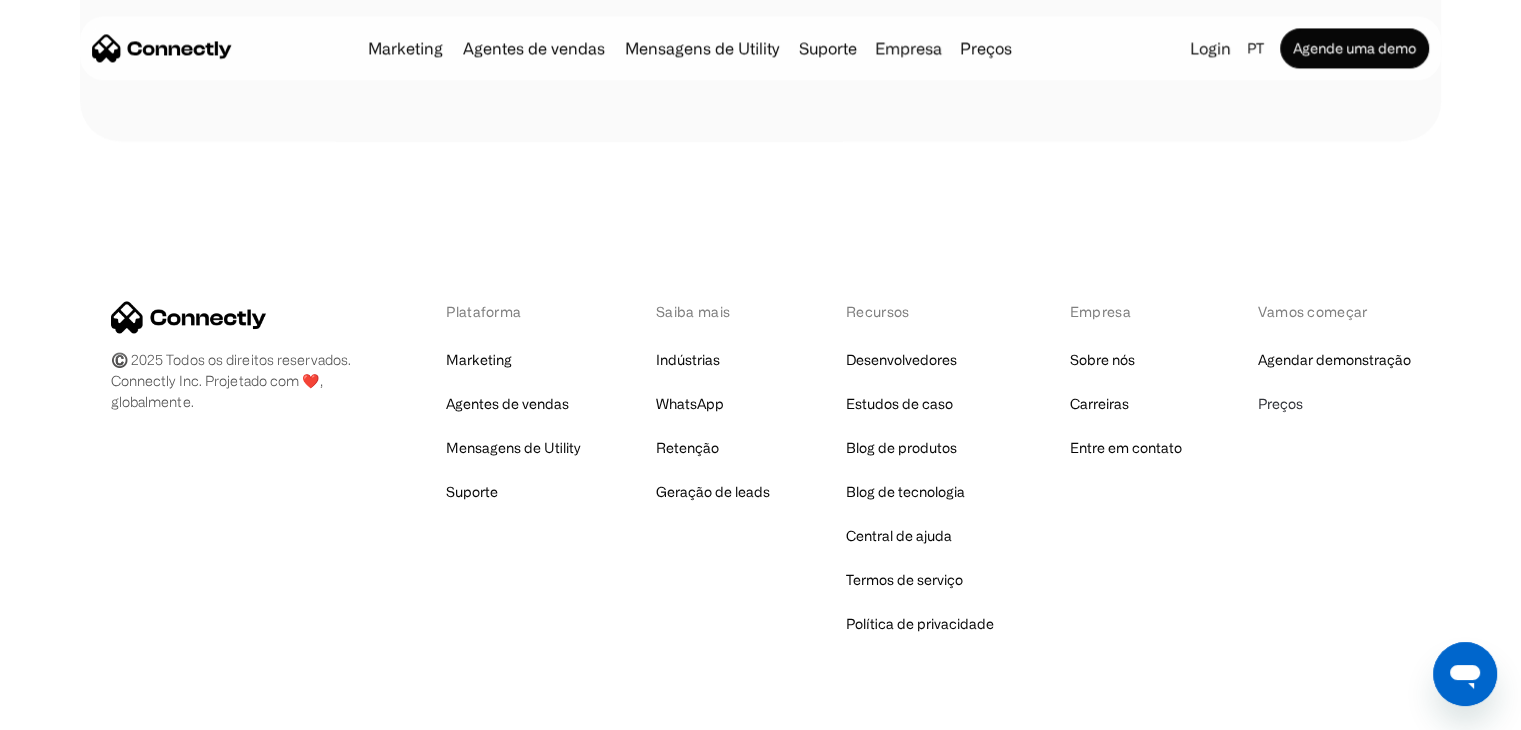 click on "Preços" at bounding box center [1279, 404] 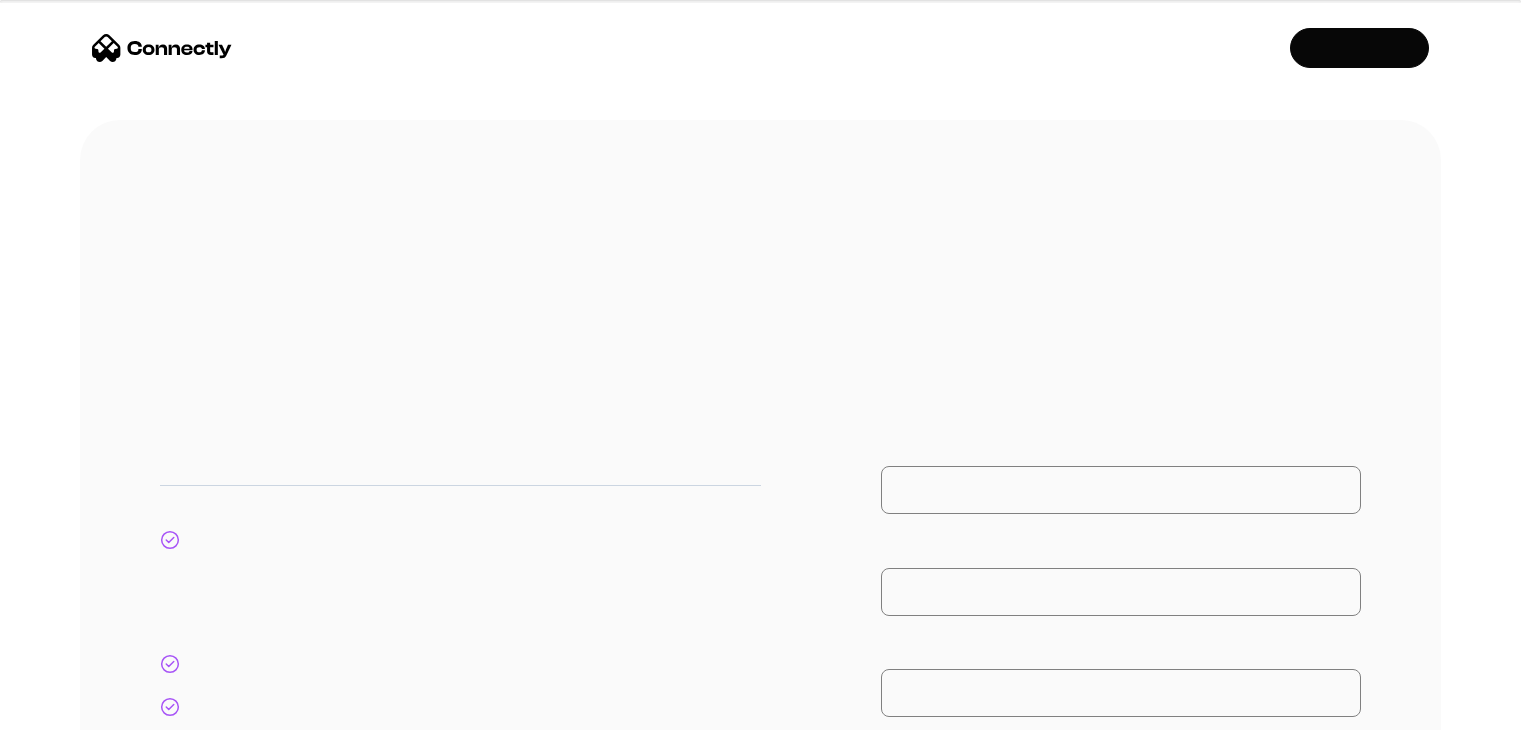 scroll, scrollTop: 0, scrollLeft: 0, axis: both 